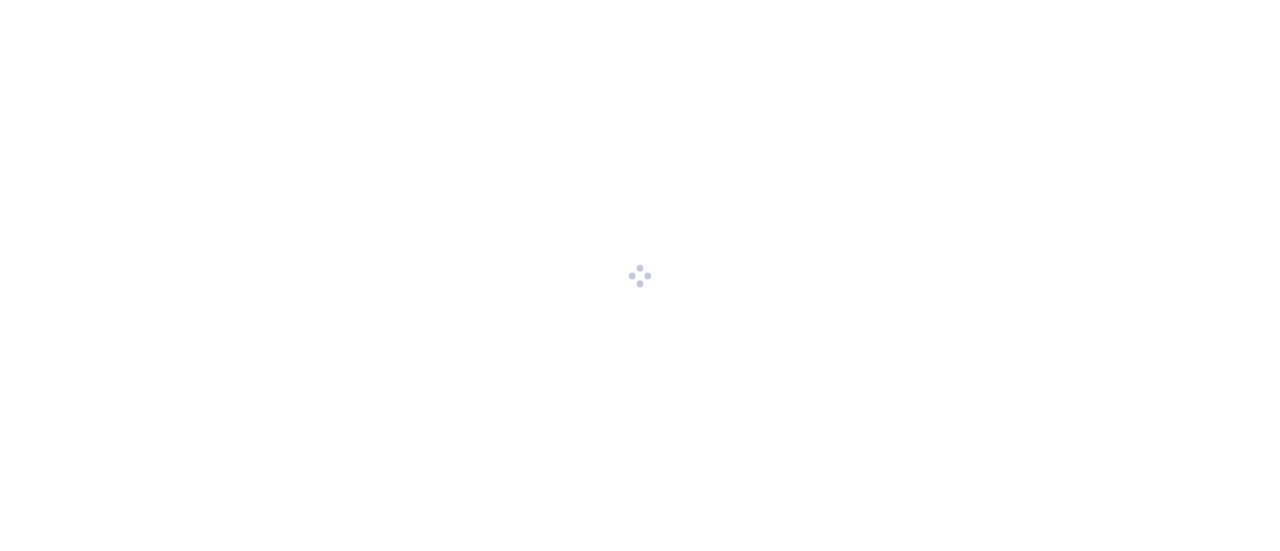 scroll, scrollTop: 0, scrollLeft: 0, axis: both 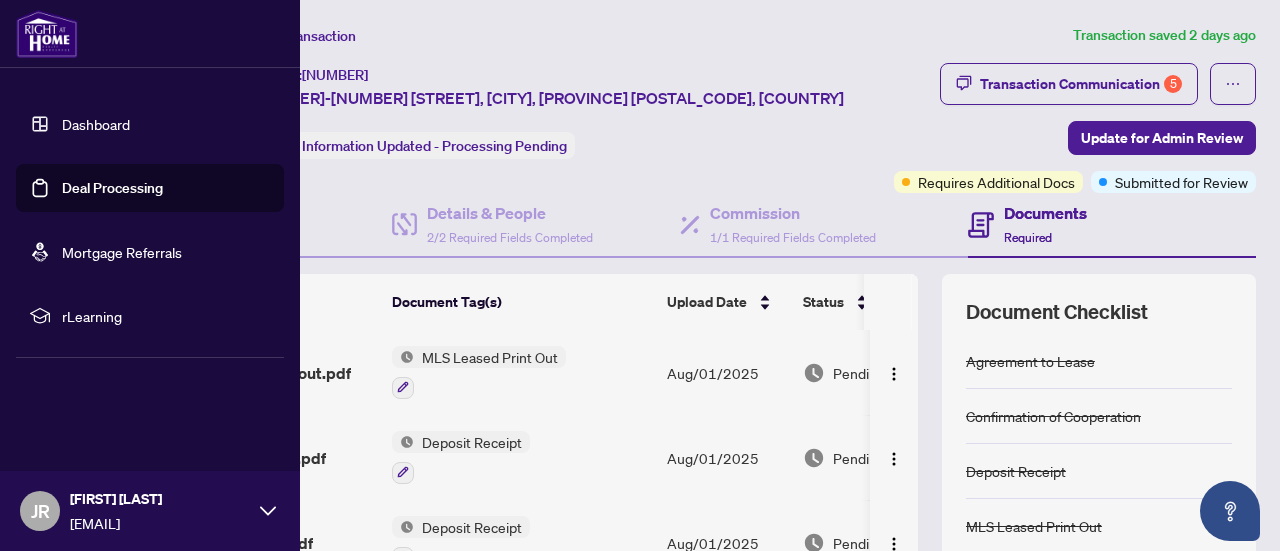 click on "Dashboard" at bounding box center (96, 124) 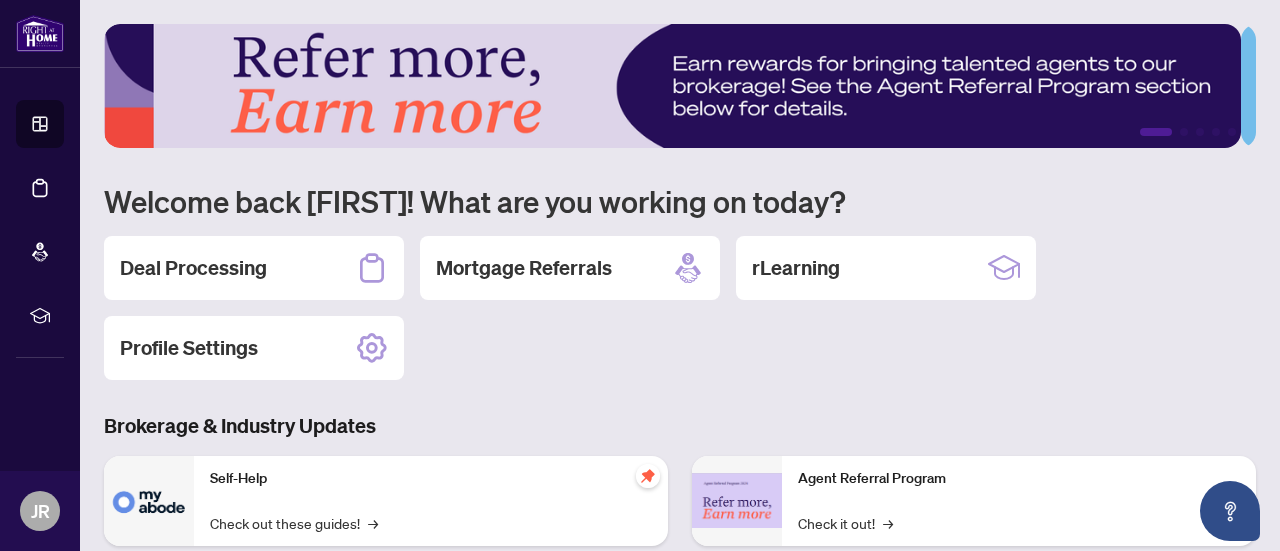 click on "Deal Processing Mortgage Referrals rLearning Profile Settings" at bounding box center [680, 308] 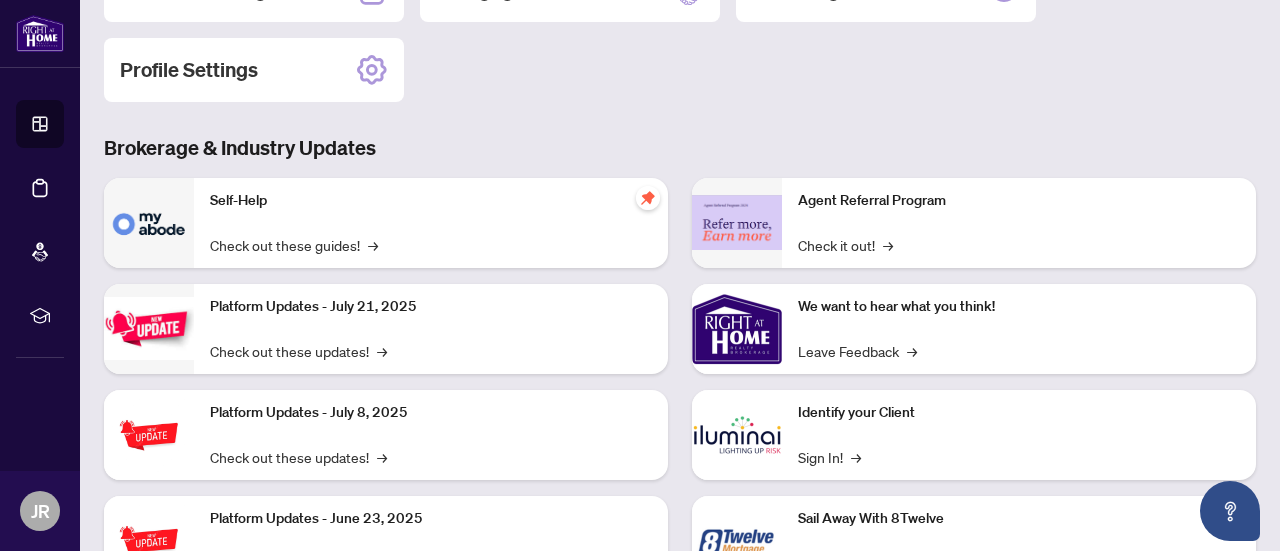 scroll, scrollTop: 283, scrollLeft: 0, axis: vertical 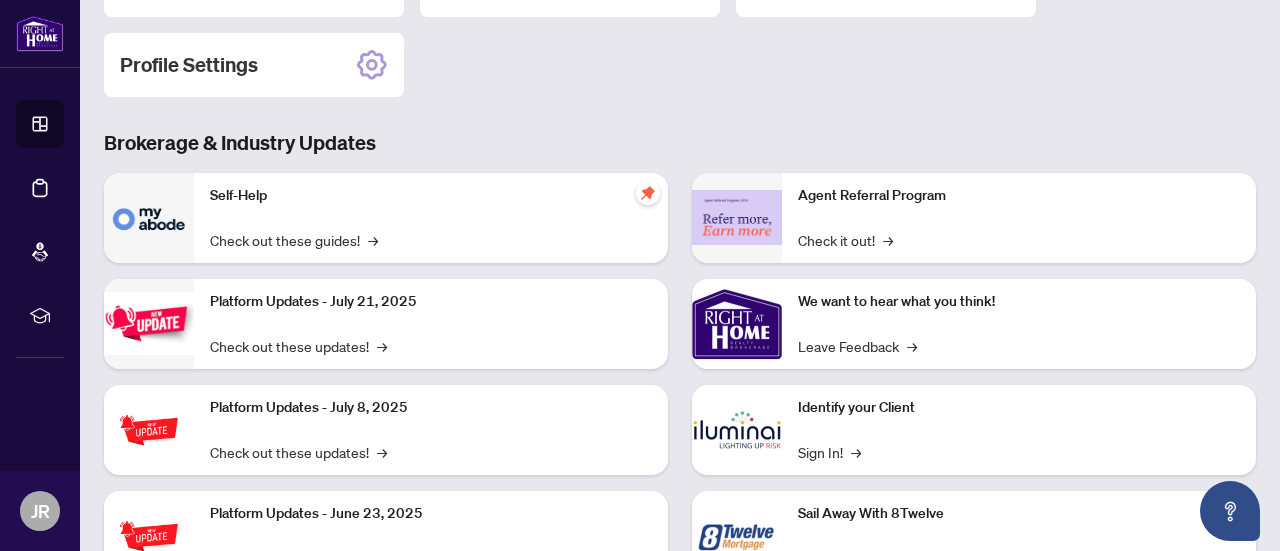 click on "Platform Updates - July 21, 2025" at bounding box center (431, 302) 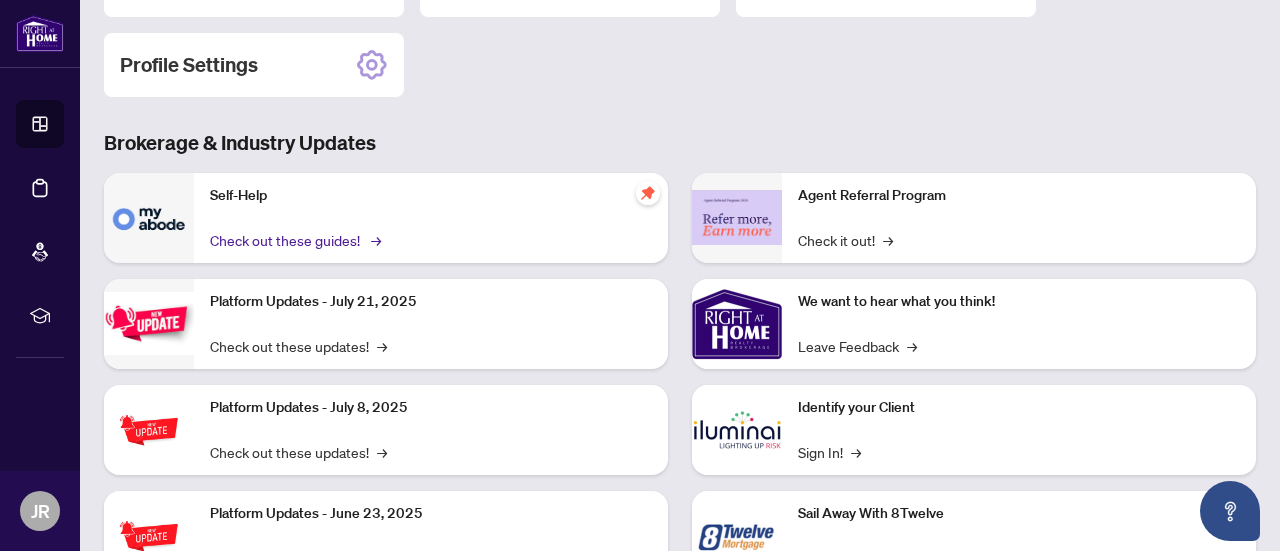 click on "Check out these guides! →" at bounding box center (294, 240) 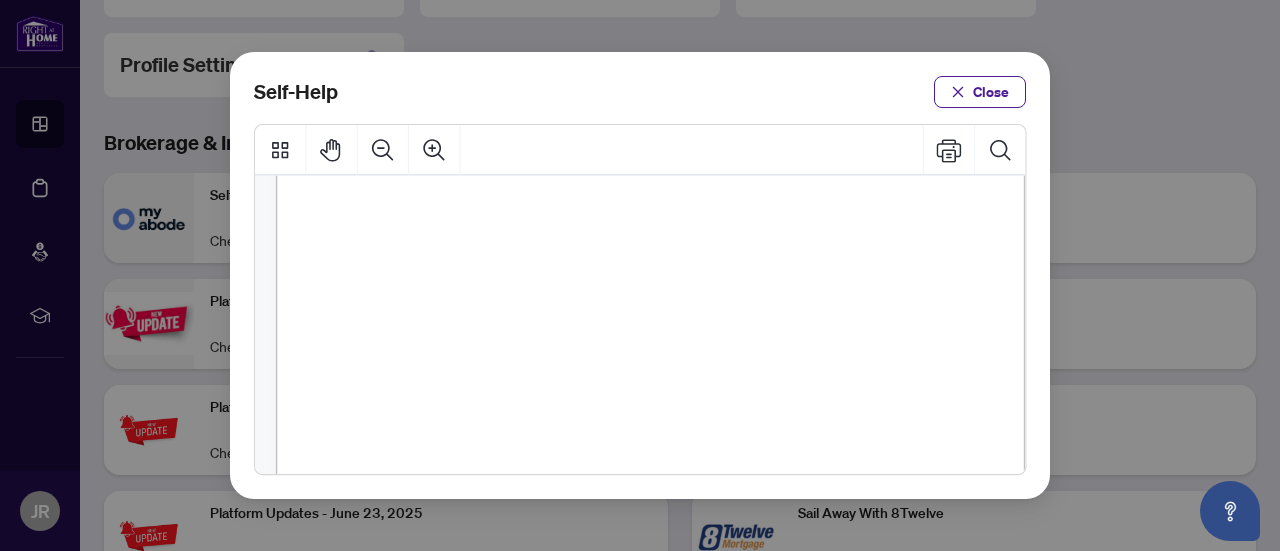 scroll, scrollTop: 252, scrollLeft: 0, axis: vertical 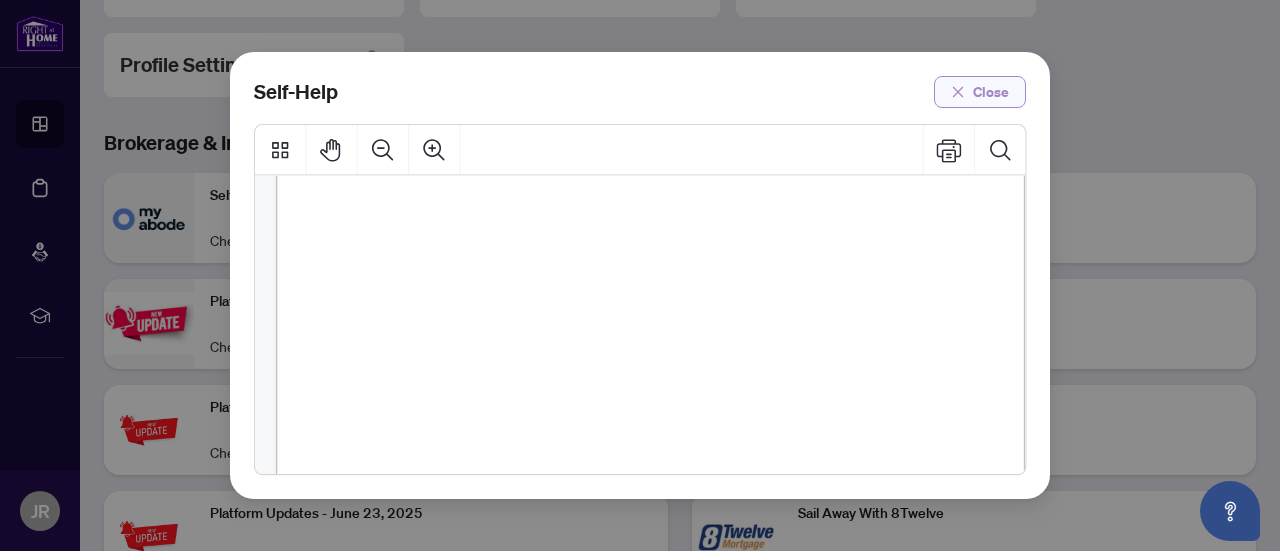click on "Close" at bounding box center [980, 92] 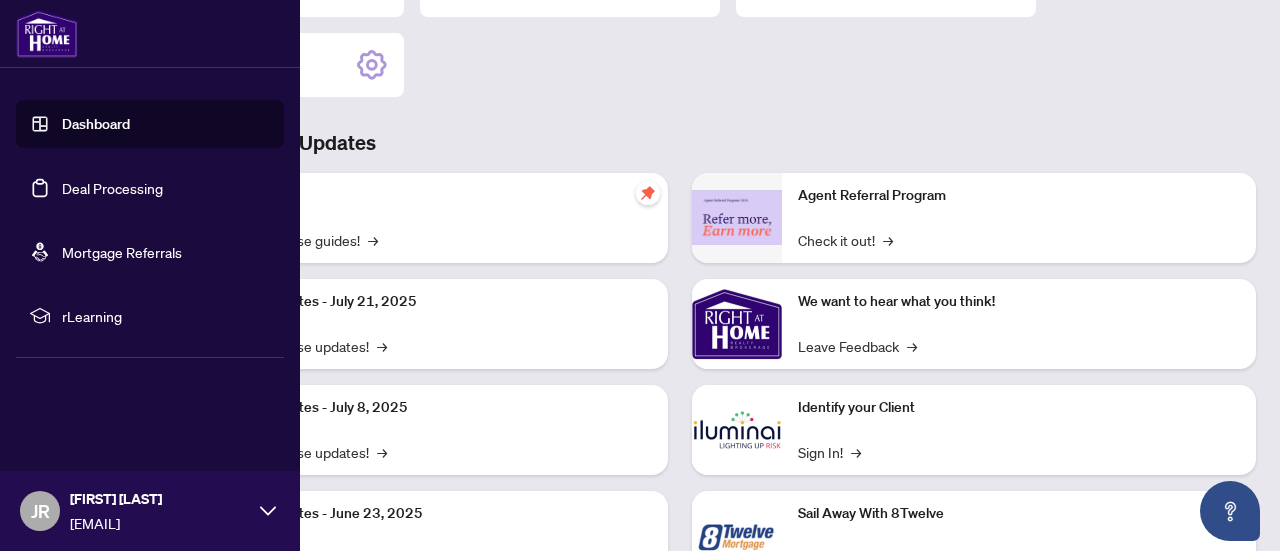 click on "Dashboard" at bounding box center [96, 124] 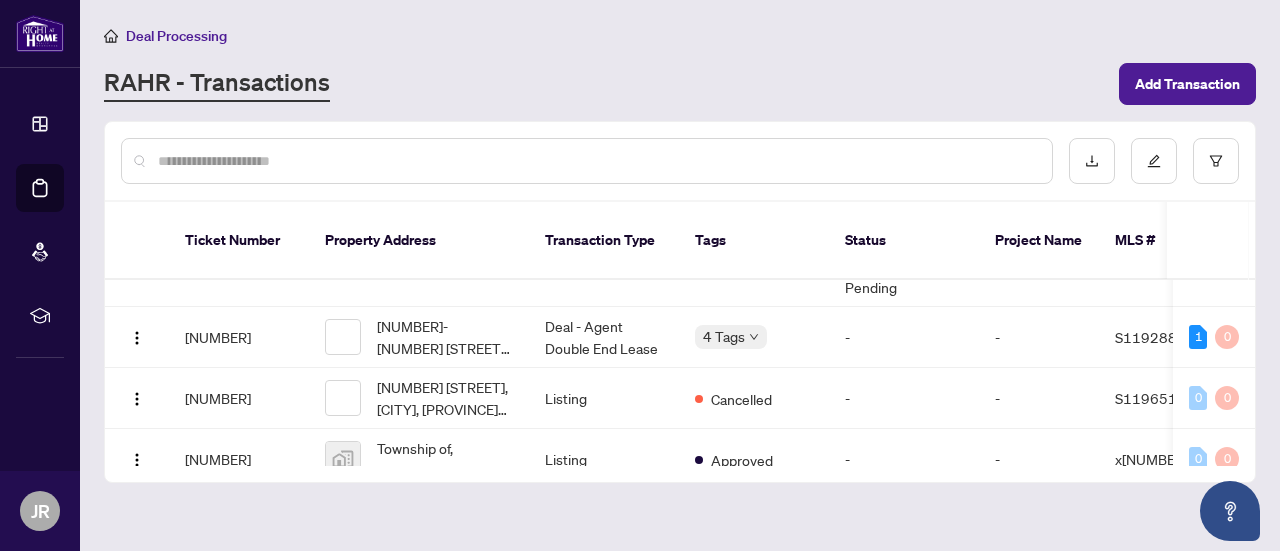 scroll, scrollTop: 183, scrollLeft: 0, axis: vertical 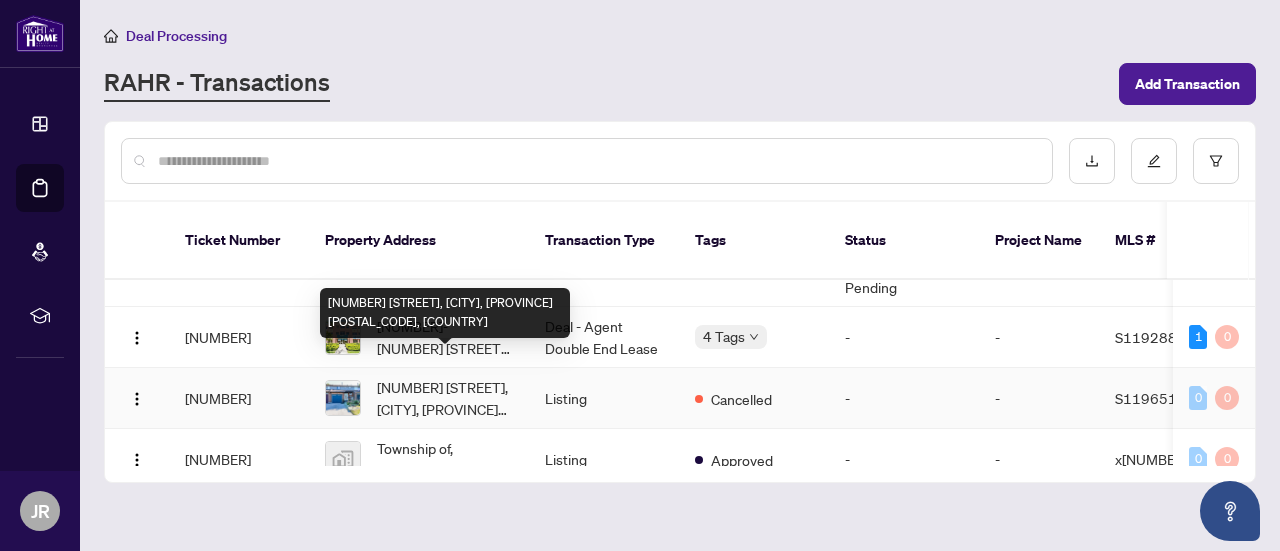 click on "[NUMBER] [STREET], [CITY], [PROVINCE] [POSTAL_CODE], [COUNTRY]" at bounding box center (445, 398) 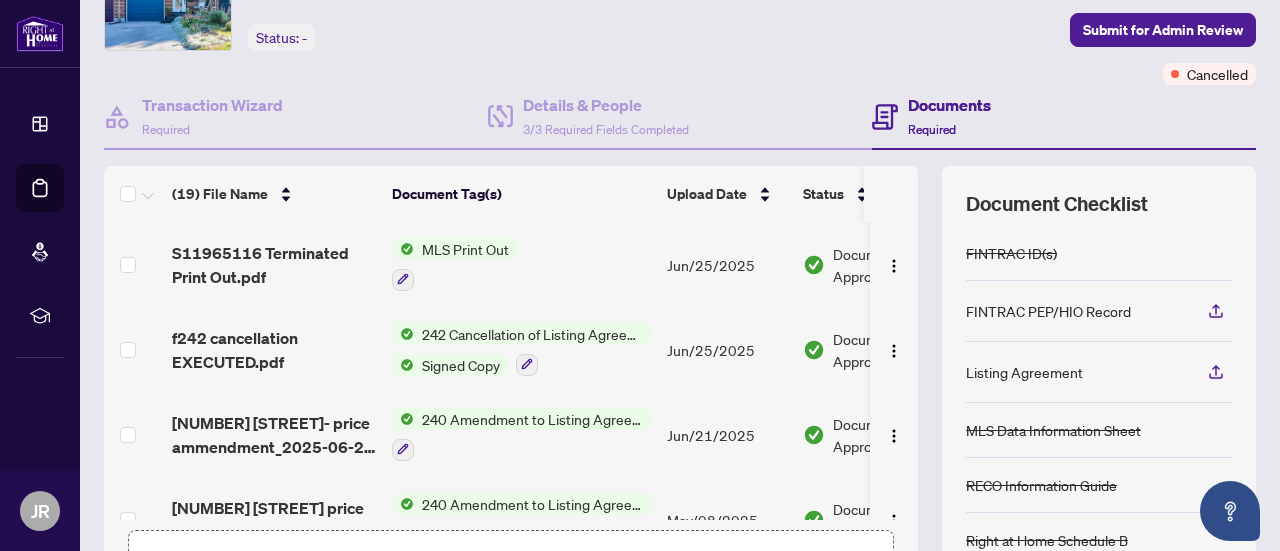 scroll, scrollTop: 112, scrollLeft: 0, axis: vertical 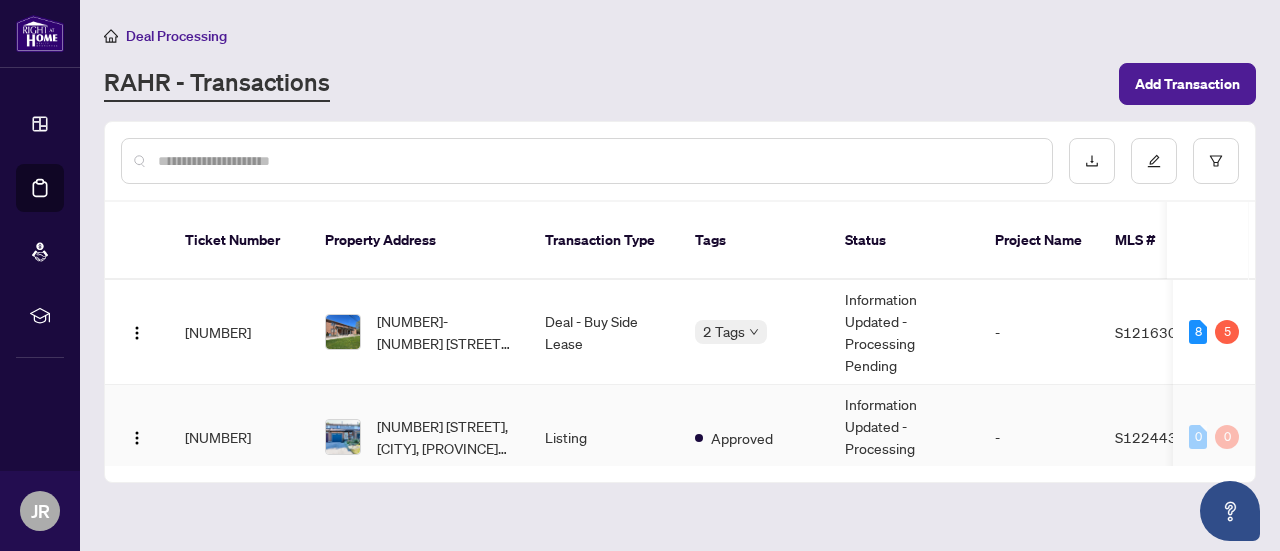 click on "Information Updated - Processing Pending" at bounding box center [904, 437] 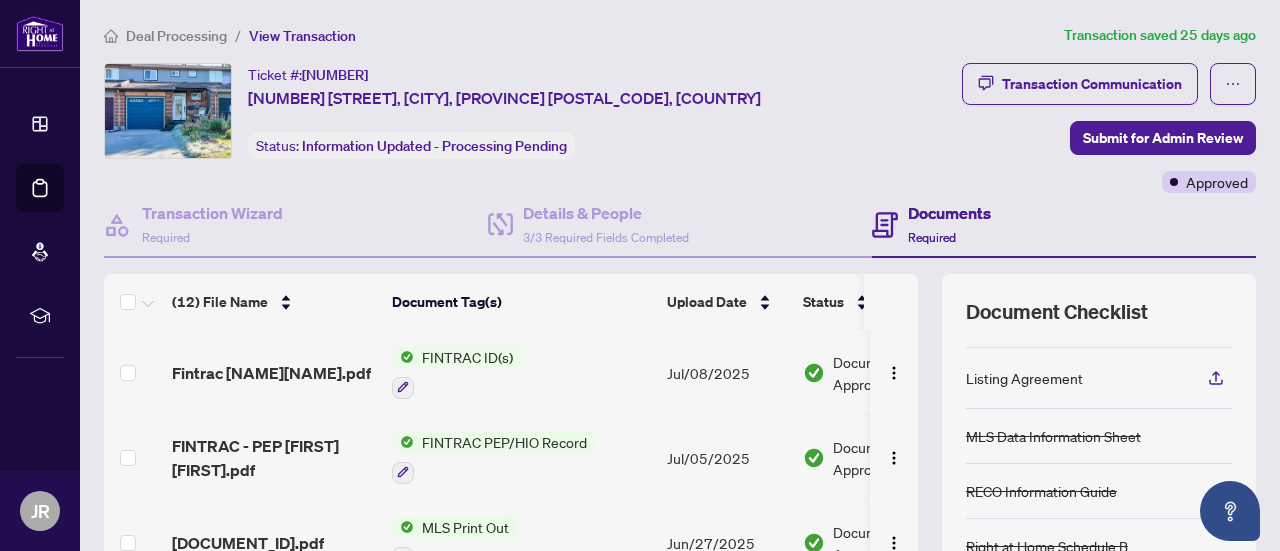 scroll, scrollTop: 112, scrollLeft: 0, axis: vertical 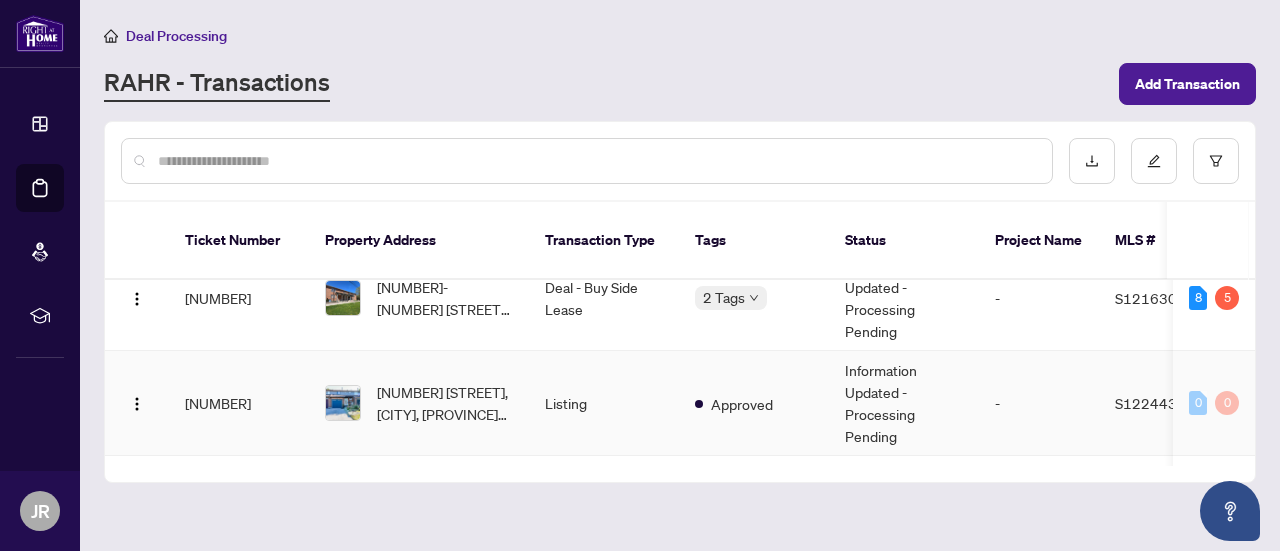click on "Listing" at bounding box center (604, 403) 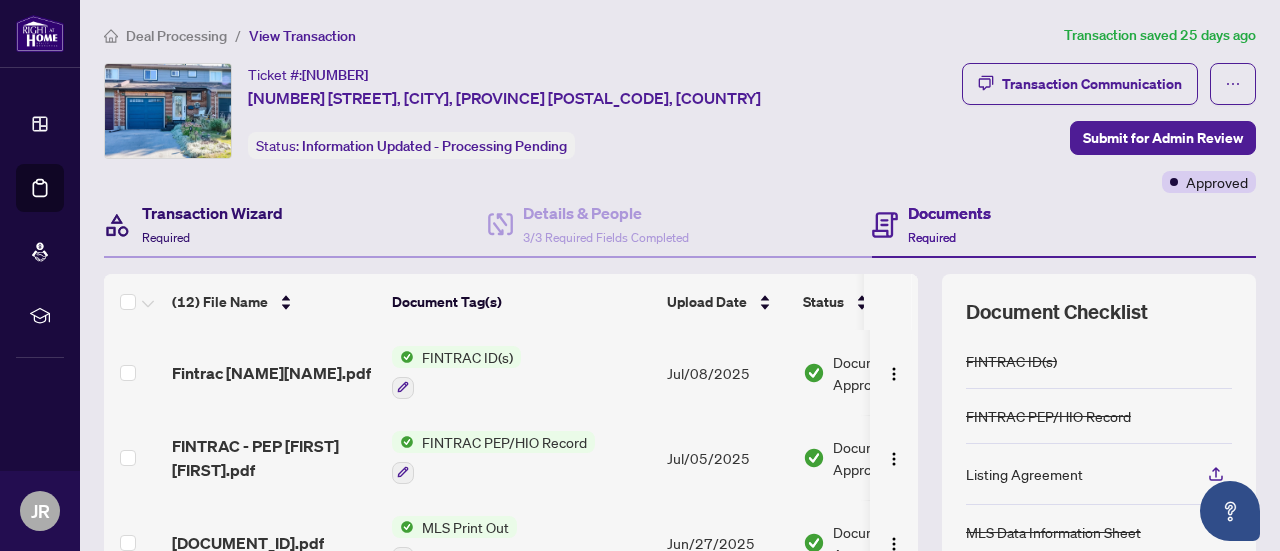 click on "Transaction Wizard" at bounding box center [212, 213] 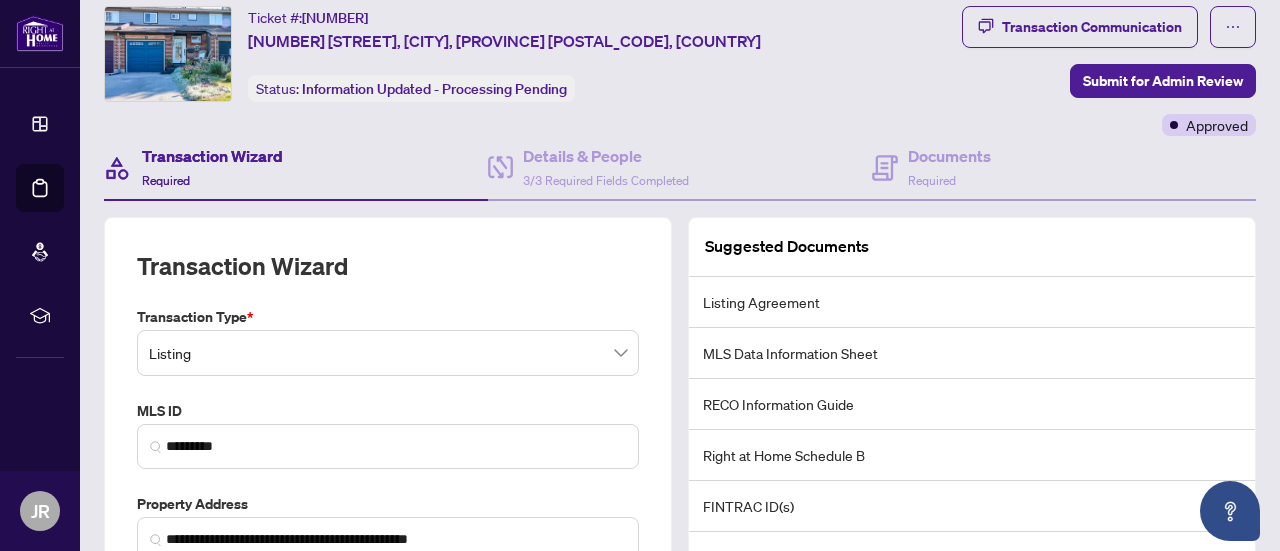 scroll, scrollTop: 59, scrollLeft: 0, axis: vertical 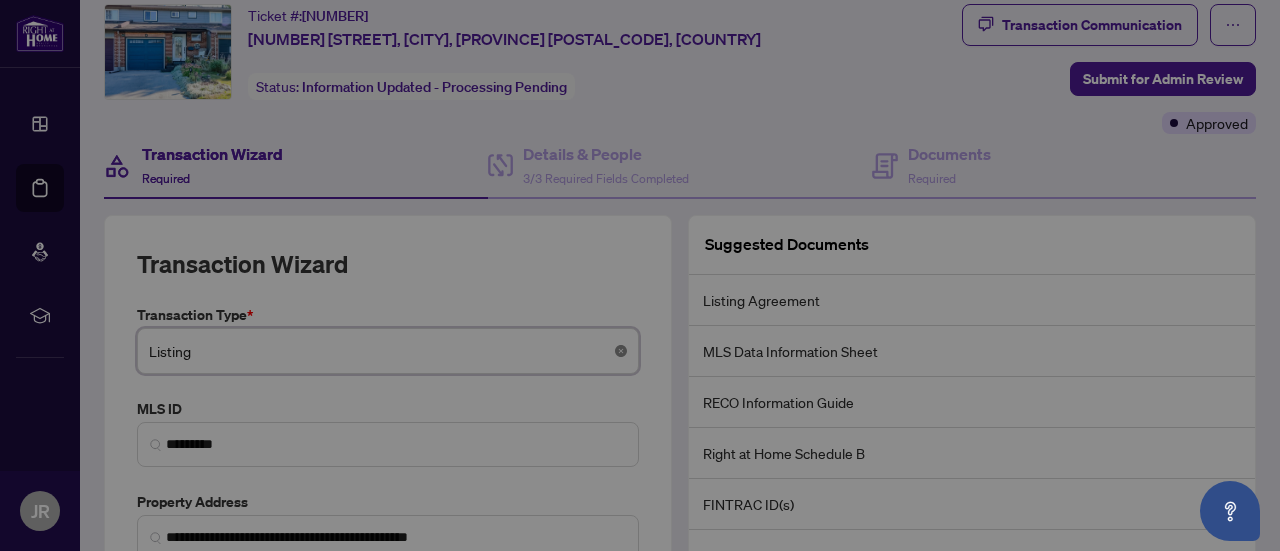 click on "**********" at bounding box center [640, 275] 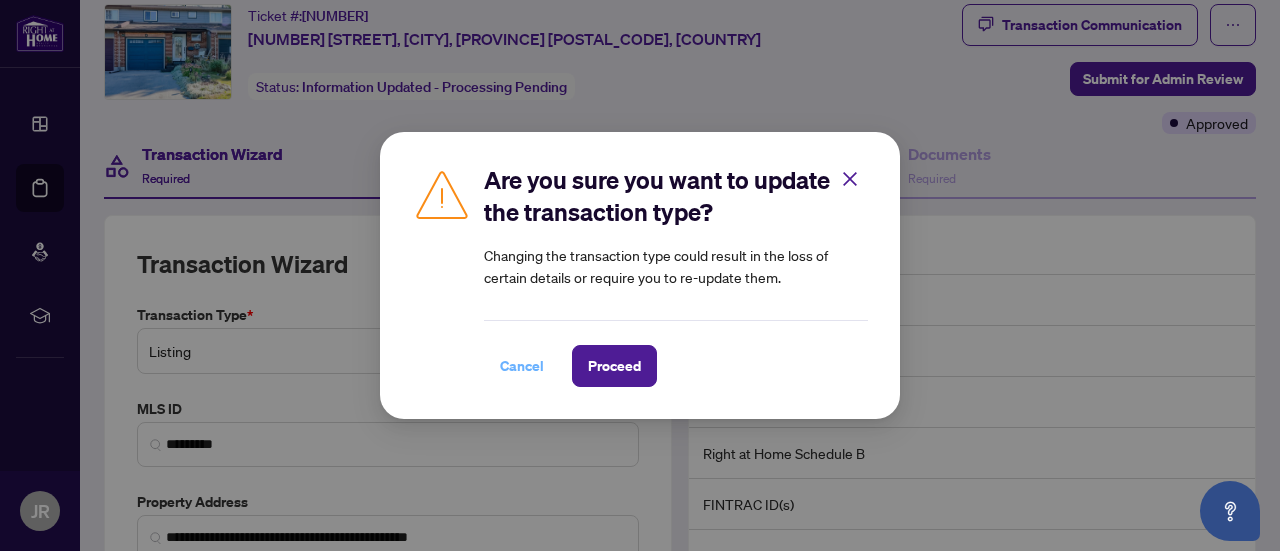 click on "Cancel" at bounding box center (522, 366) 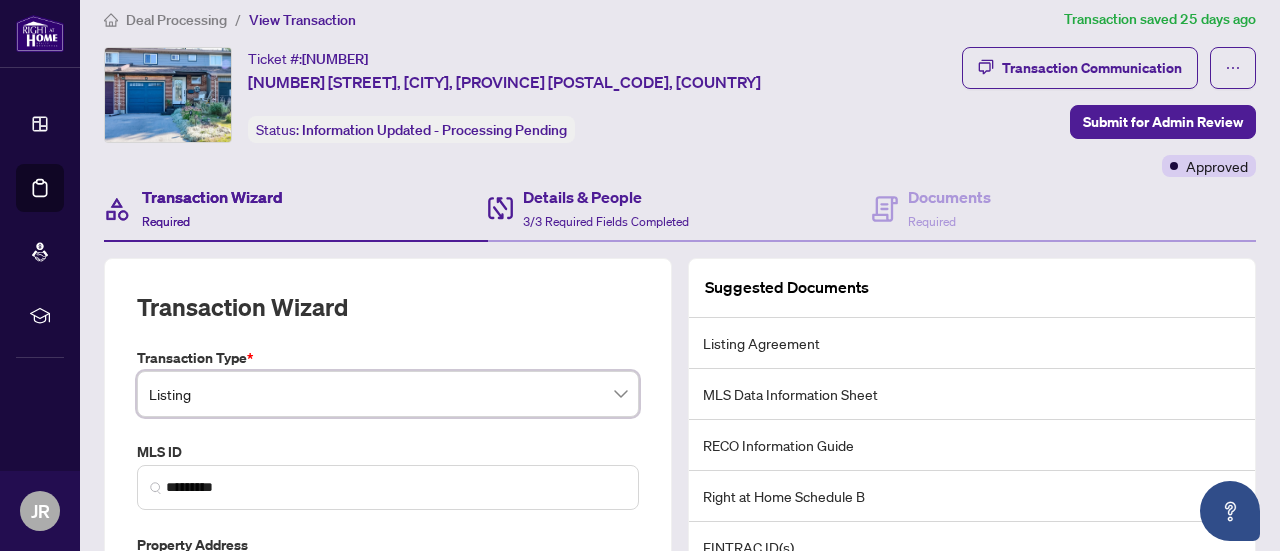 scroll, scrollTop: 0, scrollLeft: 0, axis: both 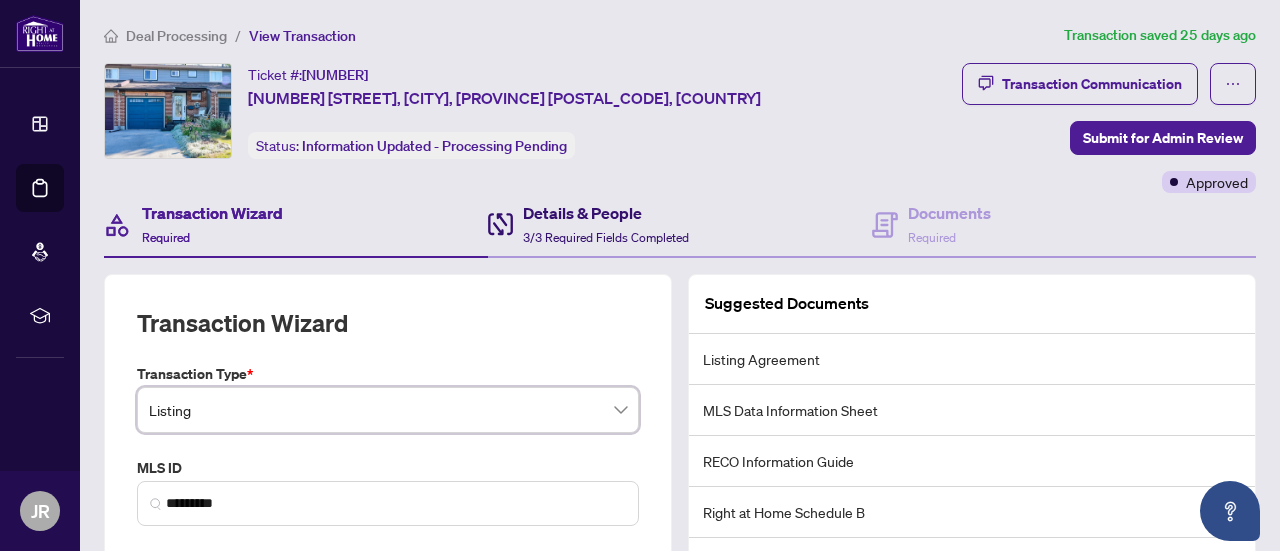 click on "Details & People" at bounding box center (606, 213) 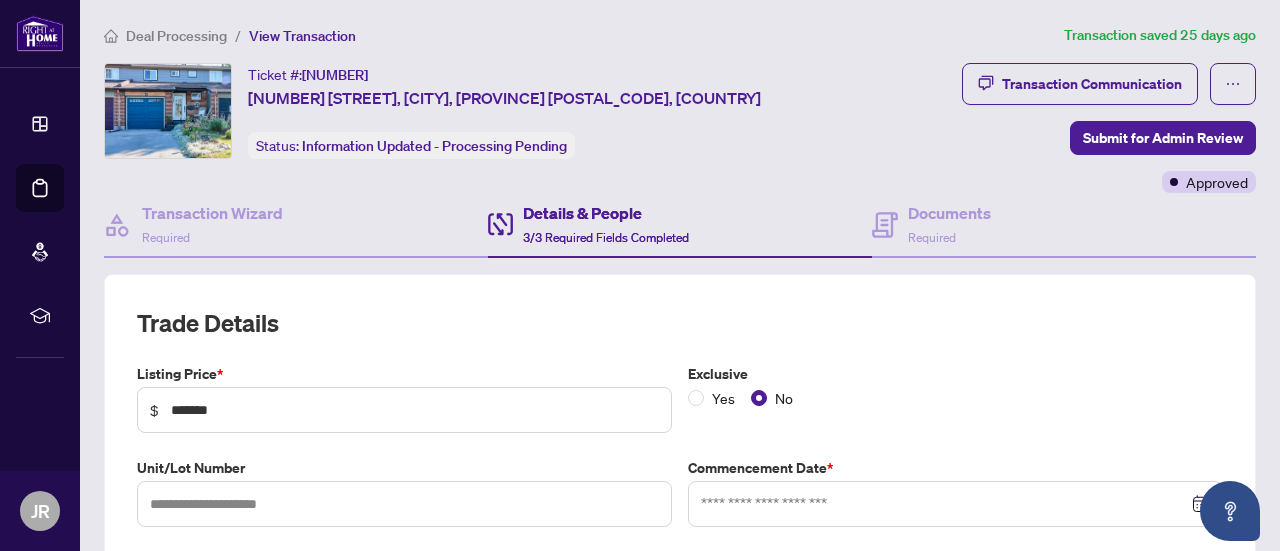 type on "**********" 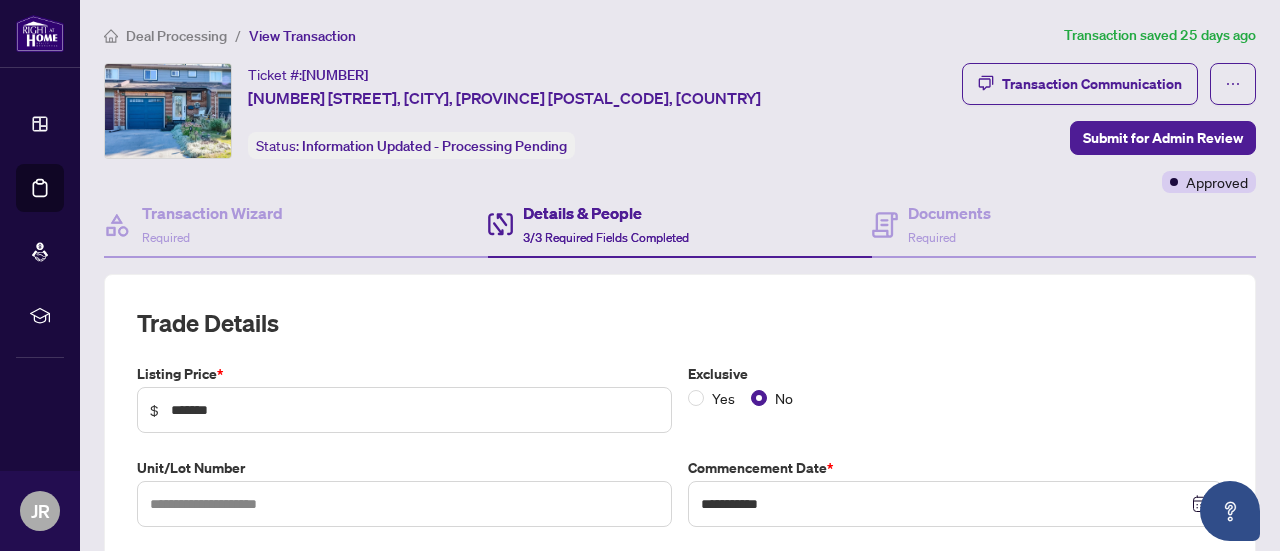 type on "**********" 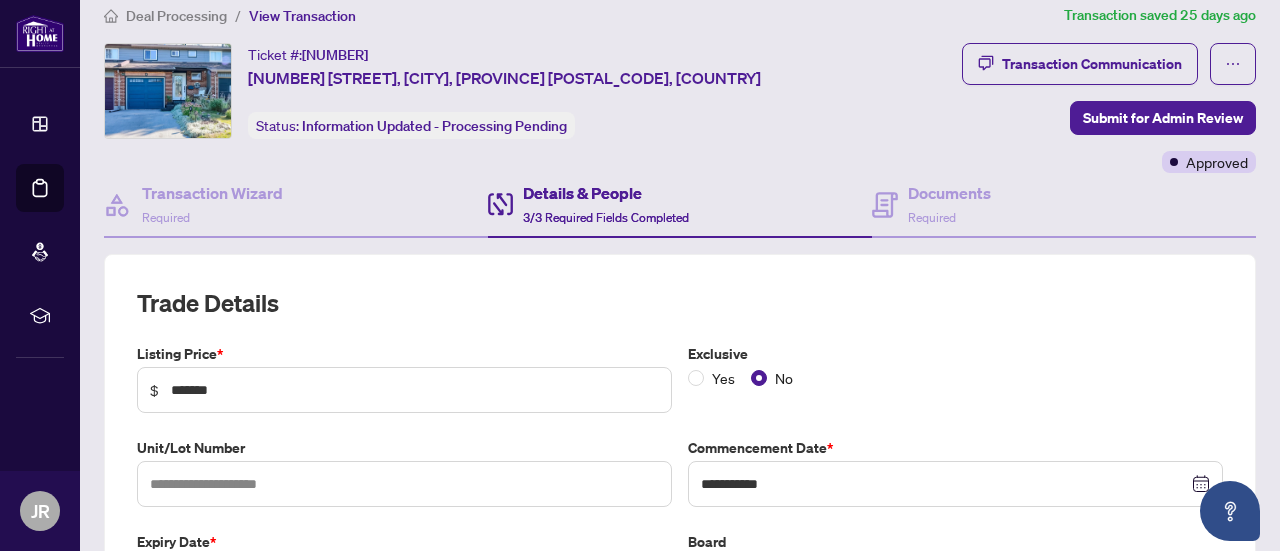 scroll, scrollTop: 0, scrollLeft: 0, axis: both 